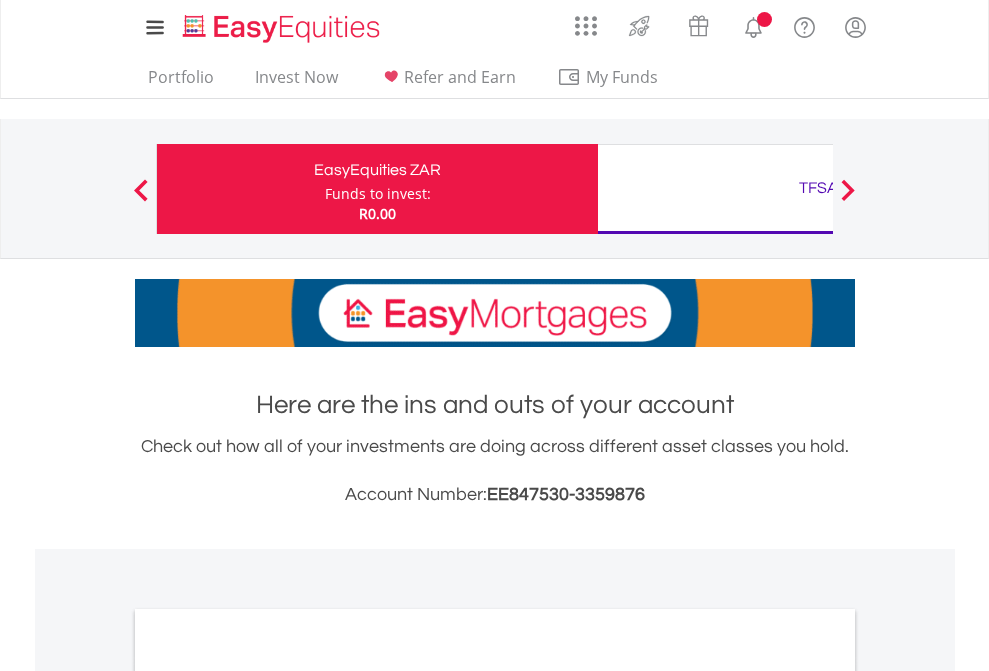 scroll, scrollTop: 0, scrollLeft: 0, axis: both 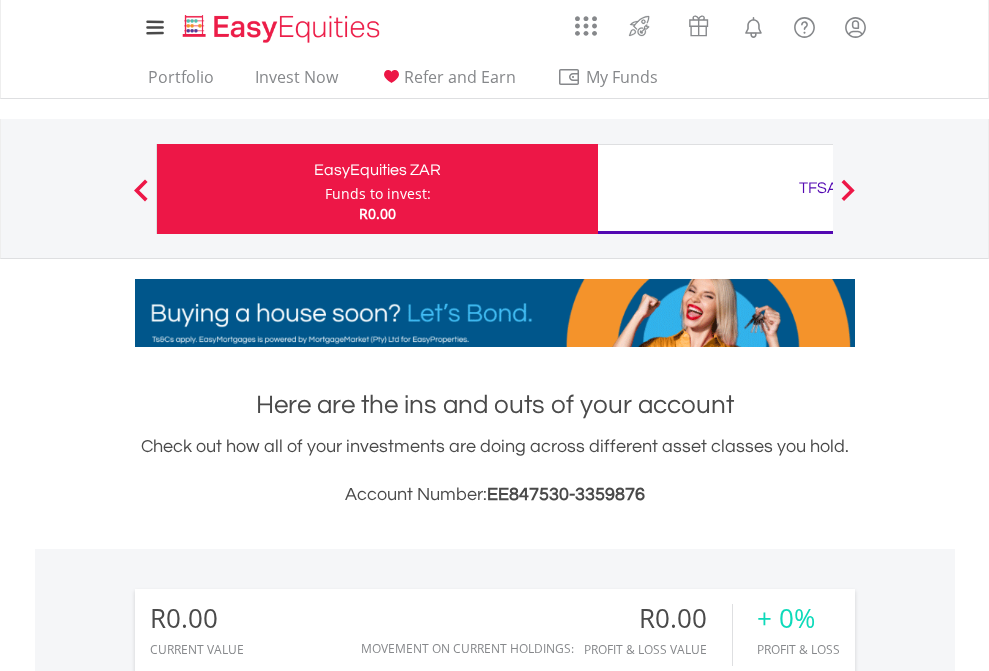 click on "Funds to invest:" at bounding box center (378, 194) 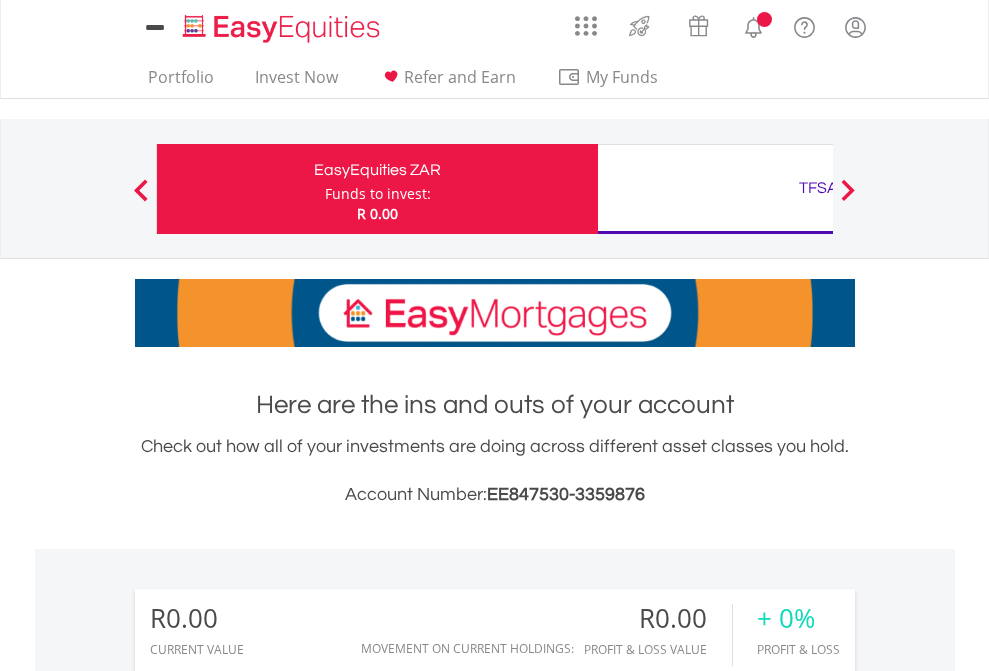 scroll, scrollTop: 0, scrollLeft: 0, axis: both 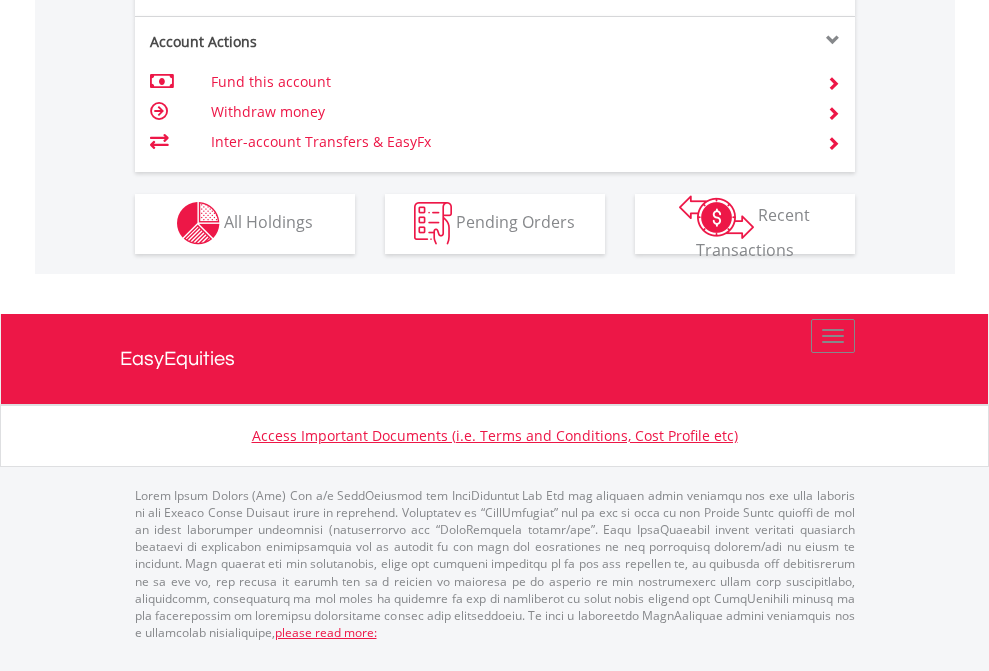 click on "Investment types" at bounding box center (706, -353) 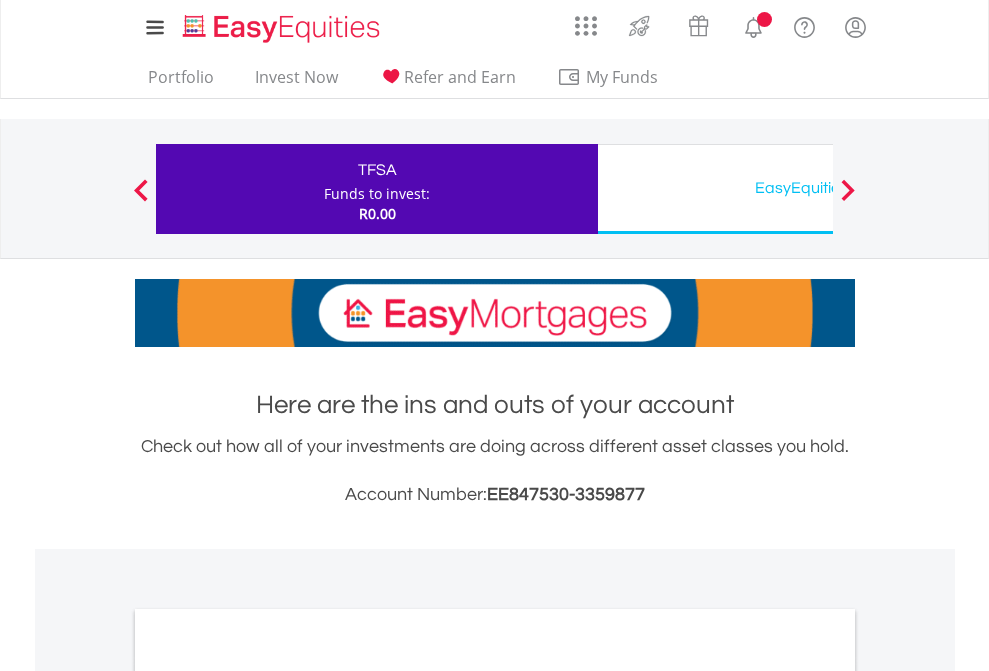 scroll, scrollTop: 0, scrollLeft: 0, axis: both 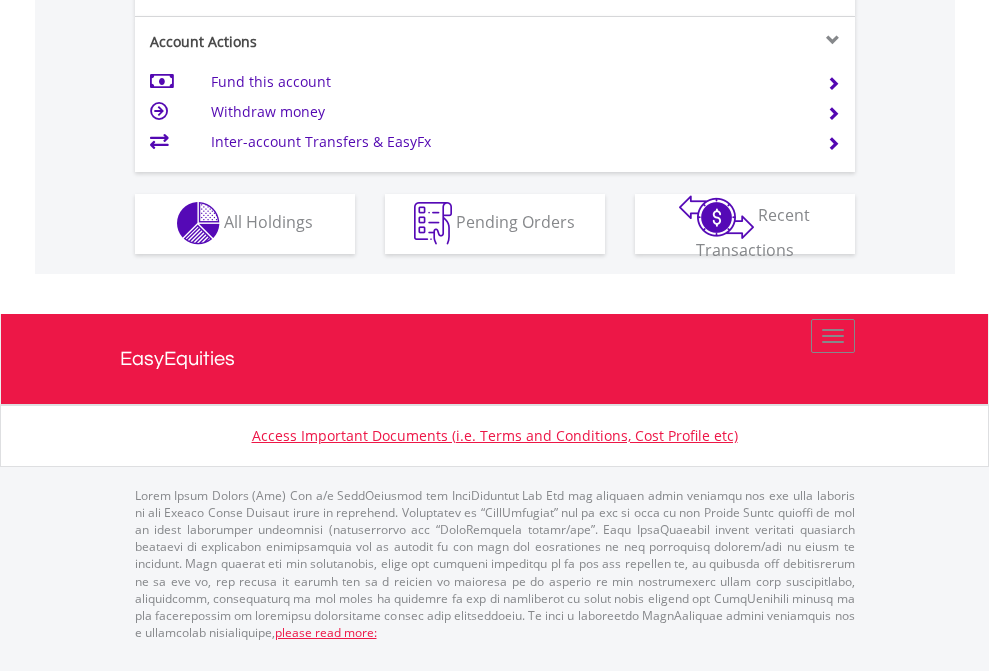 click on "Investment types" at bounding box center (706, -353) 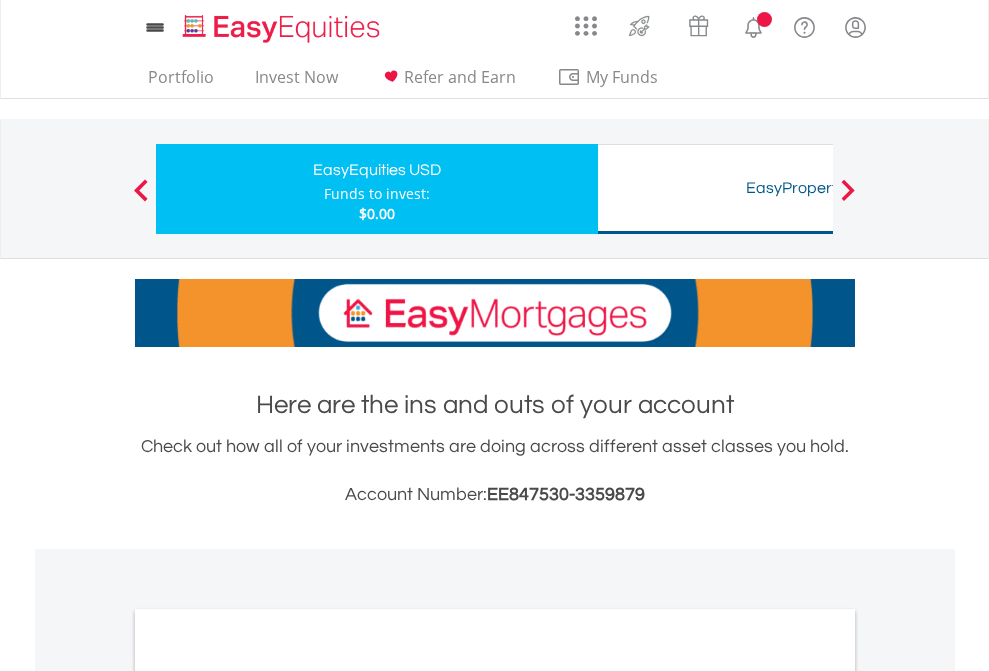 scroll, scrollTop: 0, scrollLeft: 0, axis: both 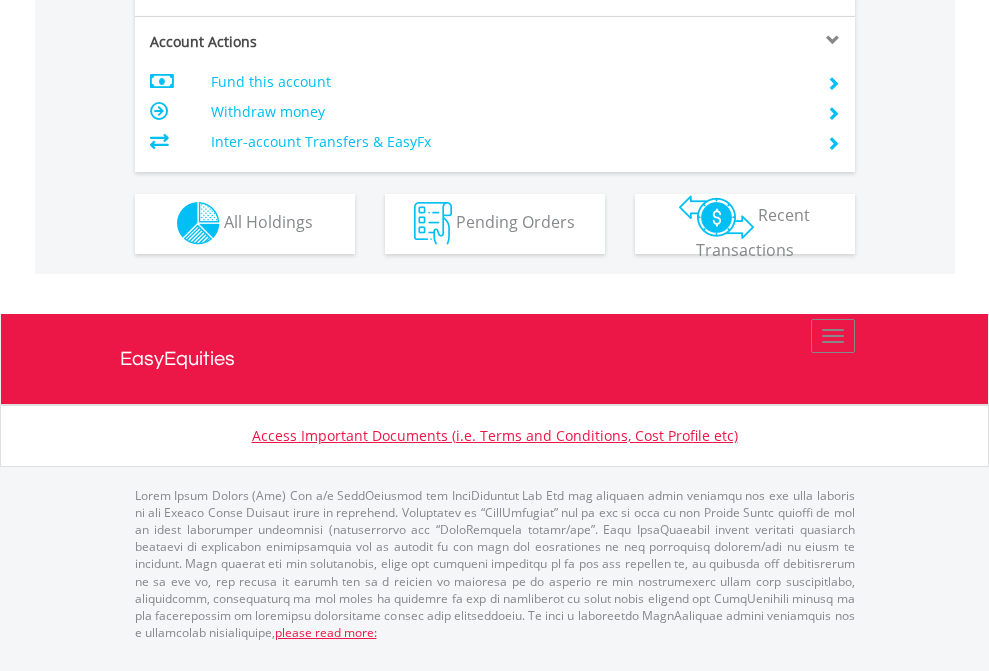 click on "Investment types" at bounding box center [706, -353] 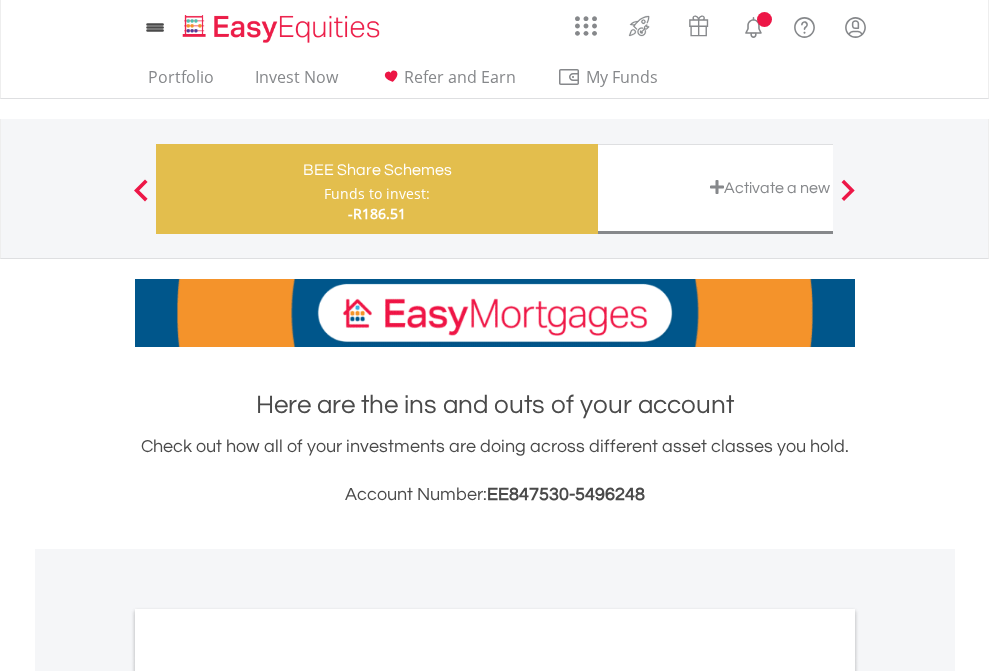 scroll, scrollTop: 0, scrollLeft: 0, axis: both 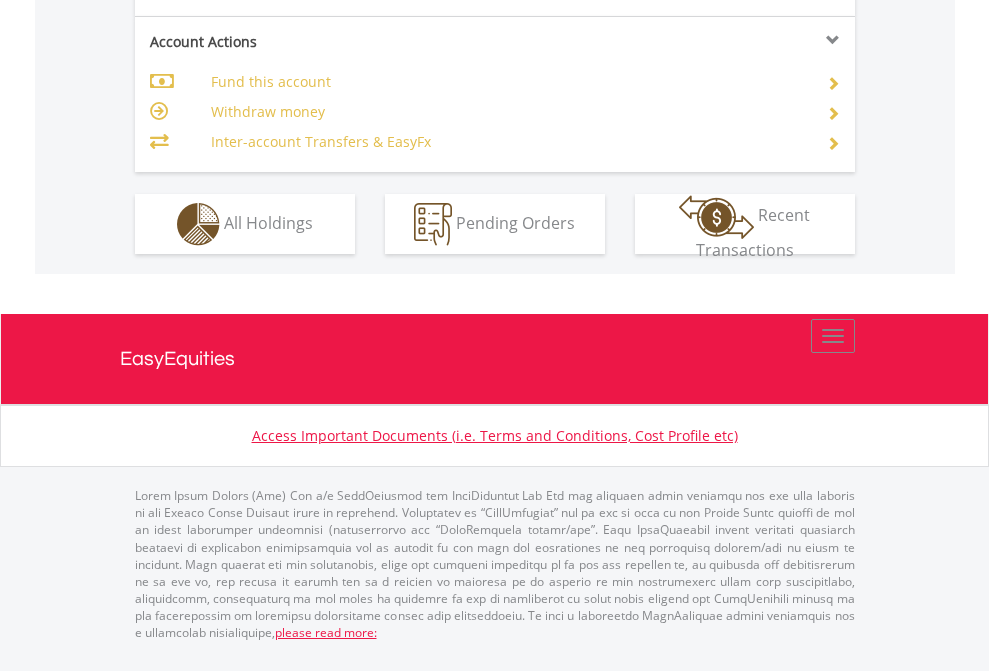 click on "Investment types" at bounding box center [706, -337] 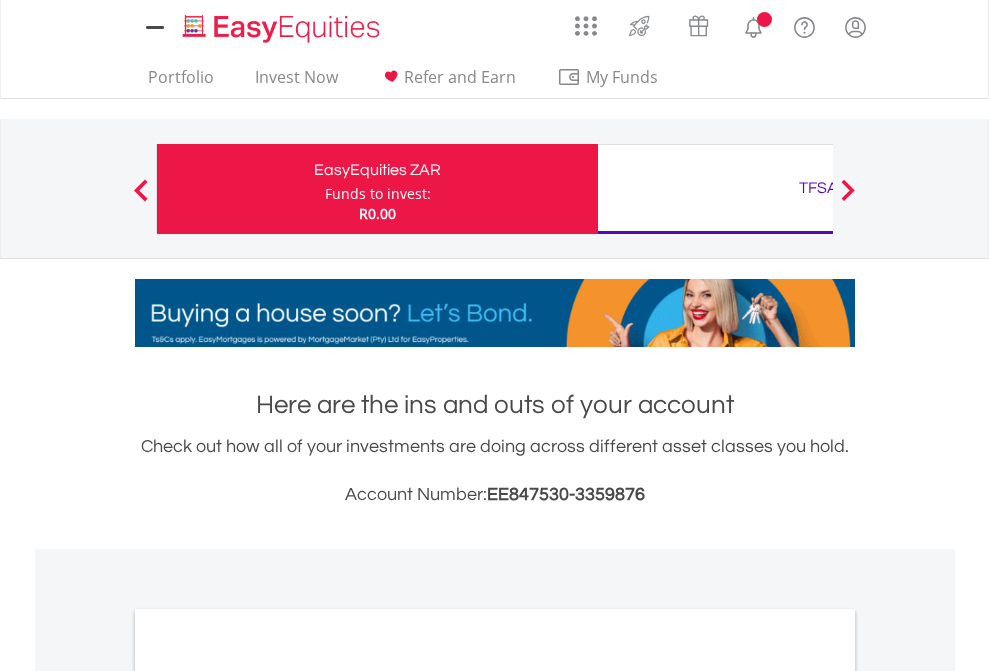 scroll, scrollTop: 0, scrollLeft: 0, axis: both 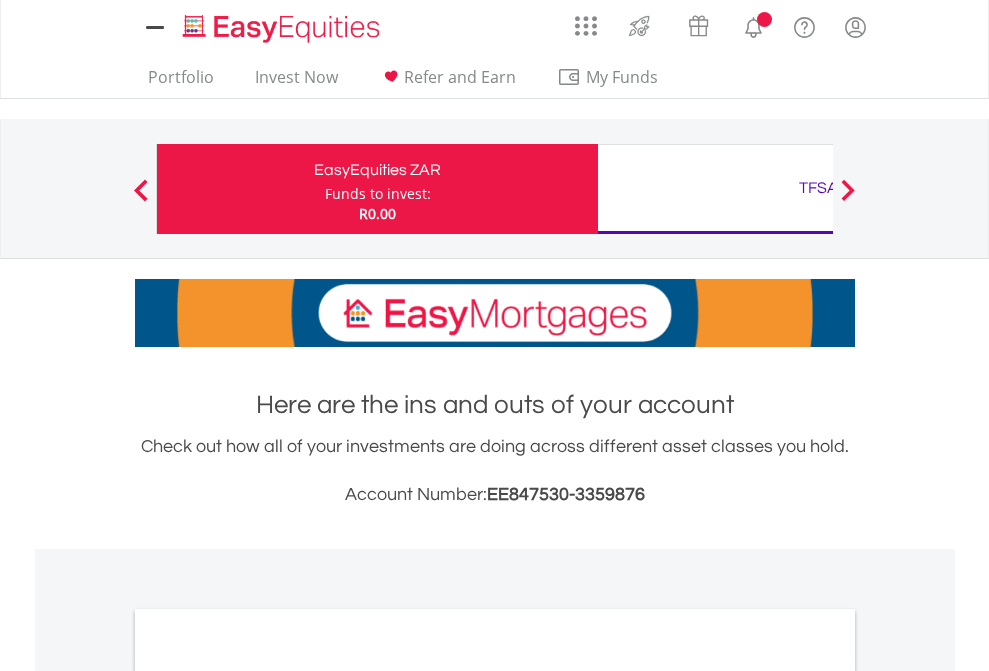 click on "All Holdings" at bounding box center [268, 1096] 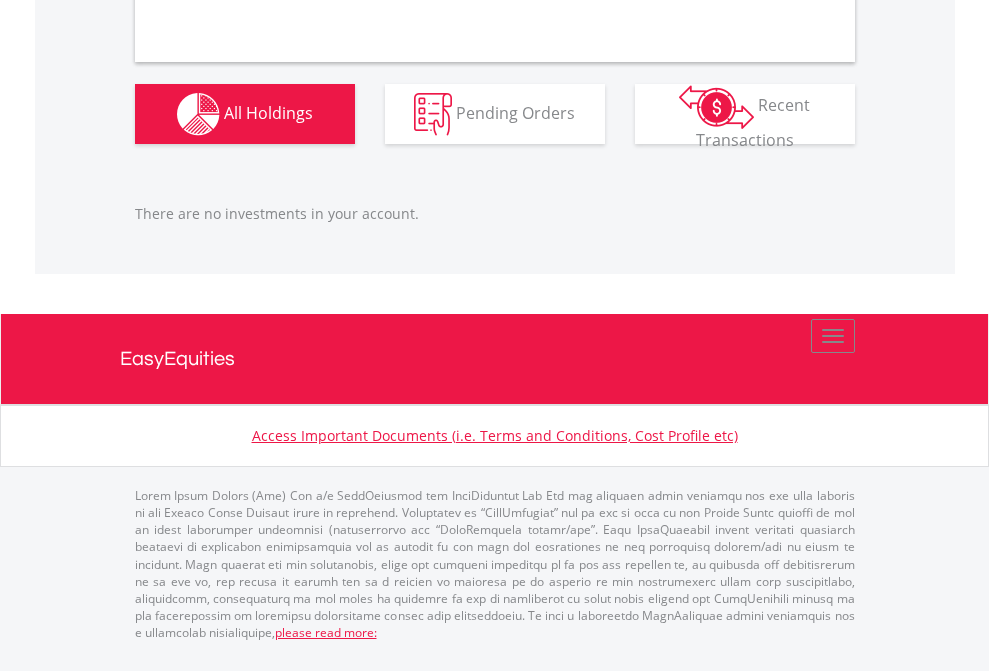 scroll, scrollTop: 1980, scrollLeft: 0, axis: vertical 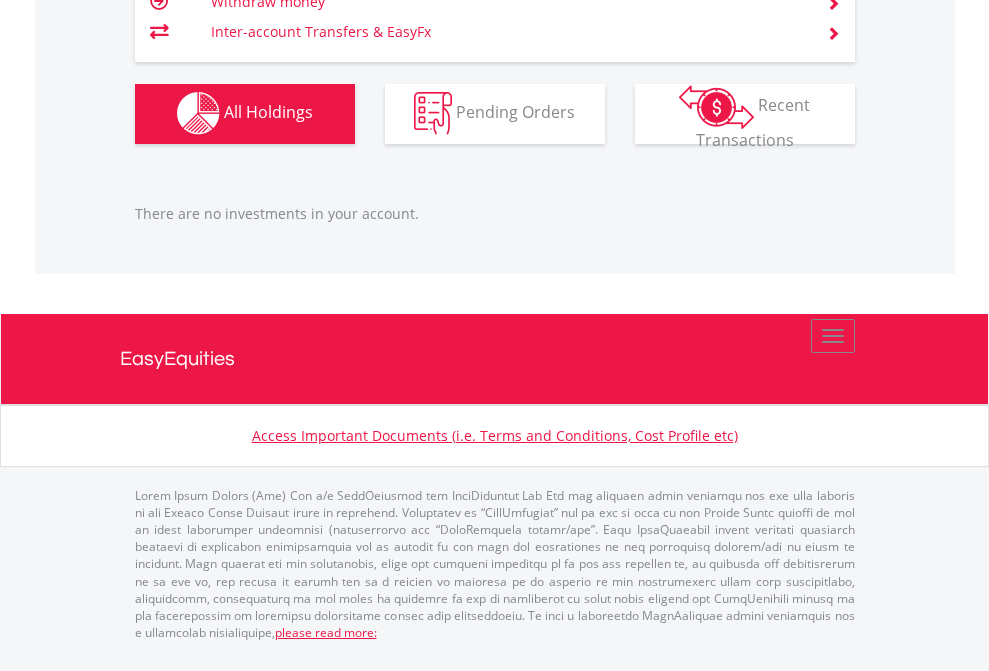 click on "TFSA" at bounding box center (818, -1142) 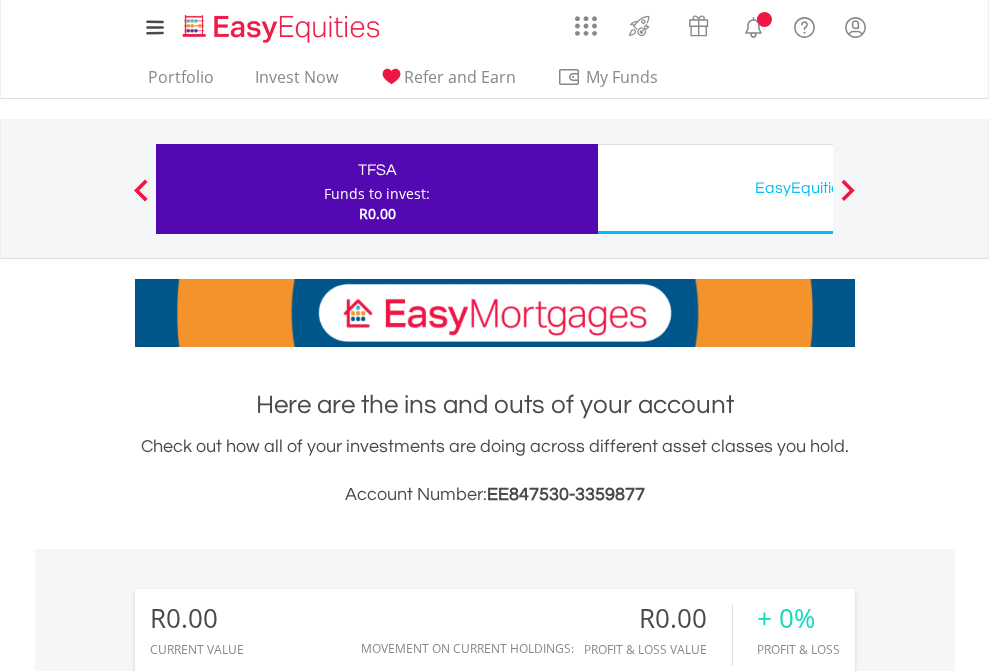 scroll, scrollTop: 1486, scrollLeft: 0, axis: vertical 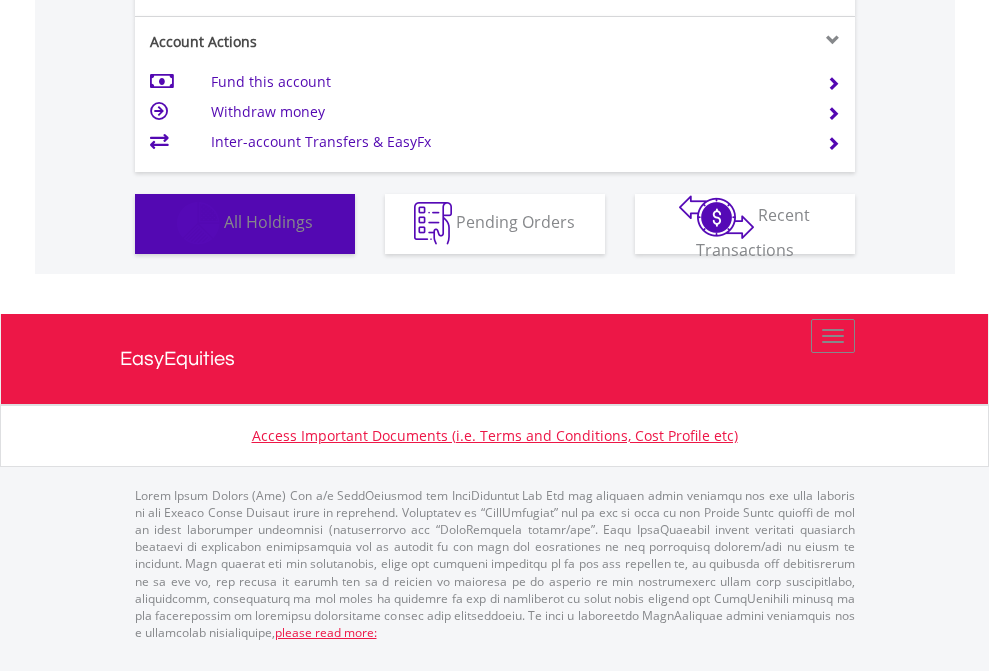 click on "All Holdings" at bounding box center [268, 222] 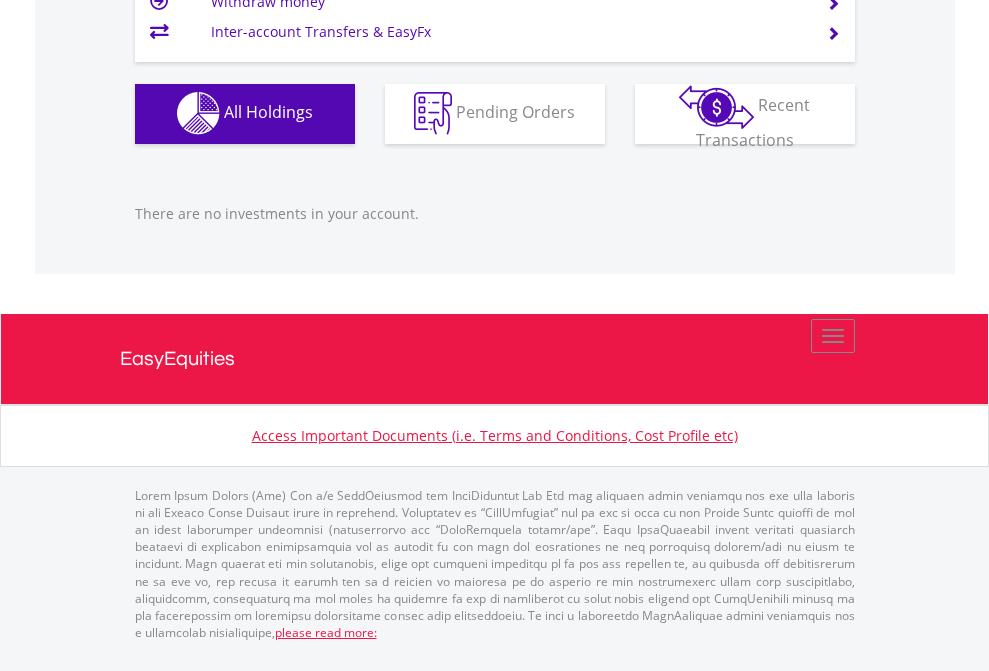 scroll, scrollTop: 1980, scrollLeft: 0, axis: vertical 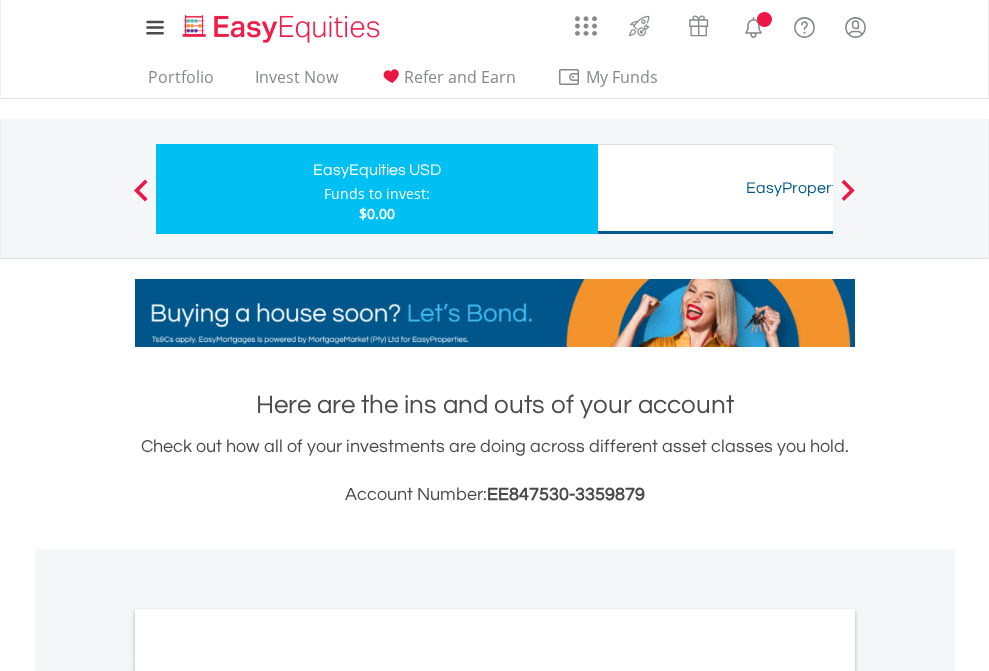 click on "All Holdings" at bounding box center (268, 1096) 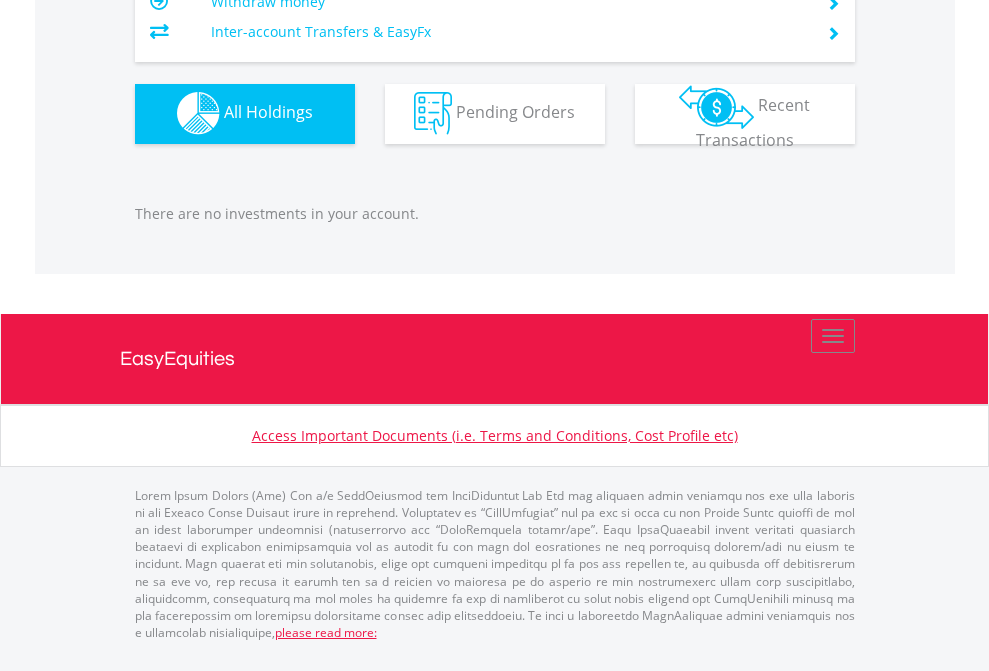 scroll, scrollTop: 1980, scrollLeft: 0, axis: vertical 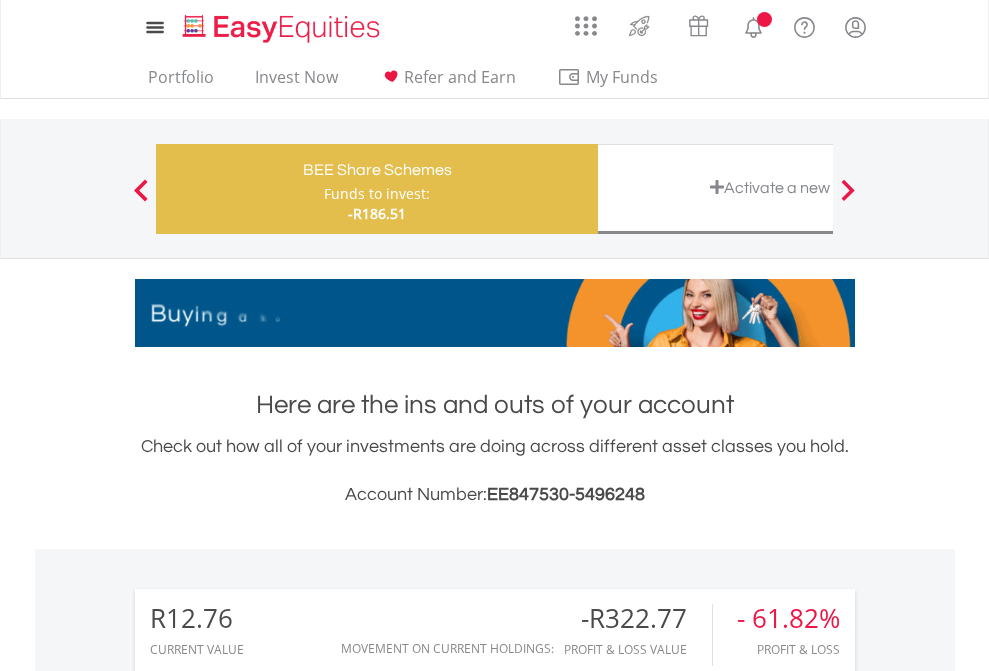 click on "All Holdings" at bounding box center [268, 1466] 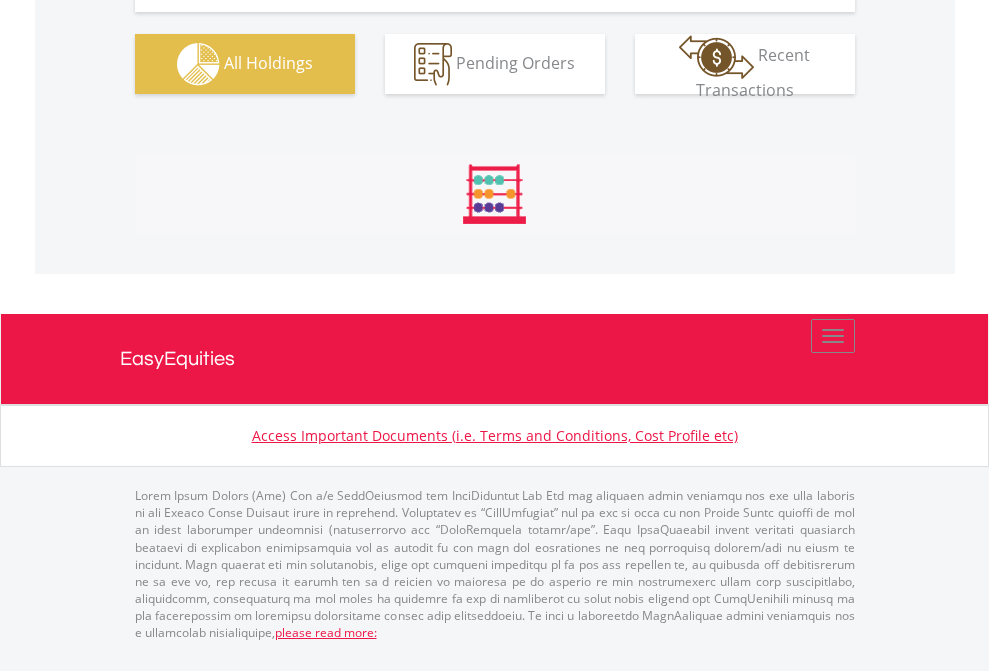 scroll, scrollTop: 1493, scrollLeft: 0, axis: vertical 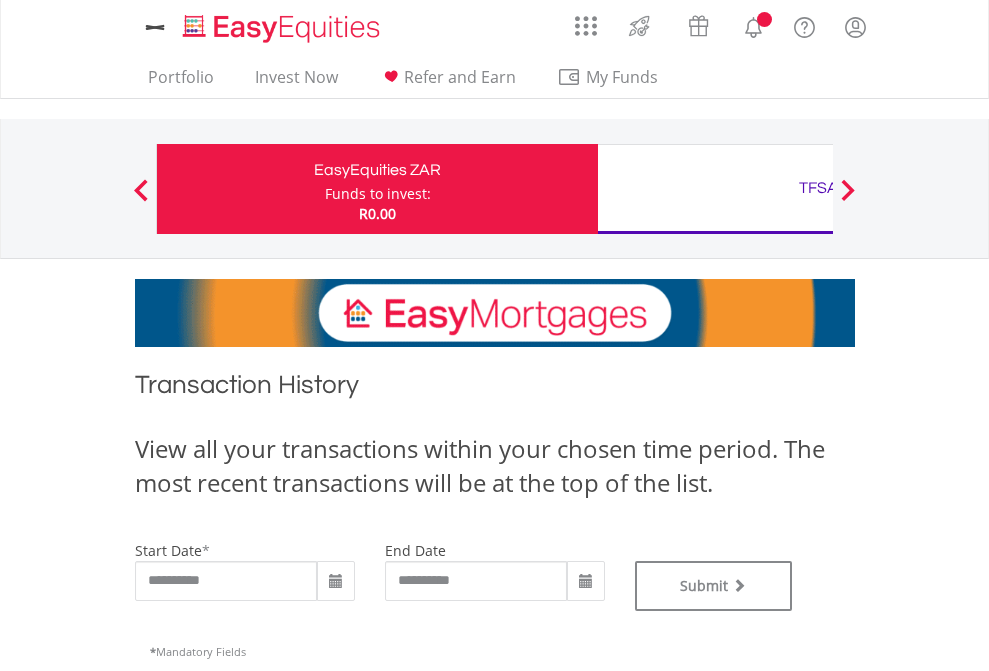 type on "**********" 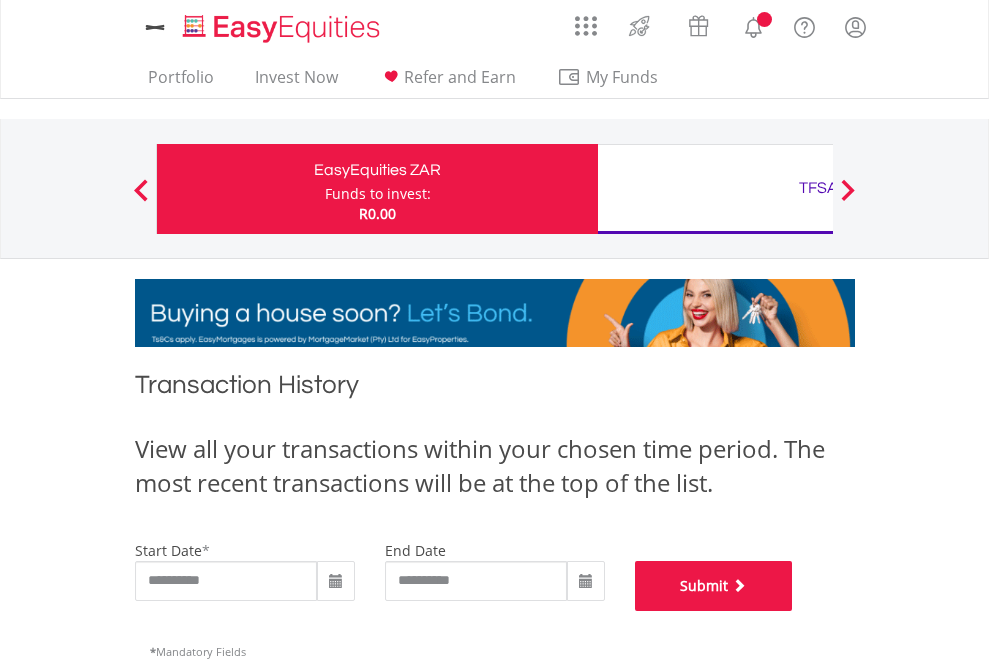 click on "Submit" at bounding box center [714, 586] 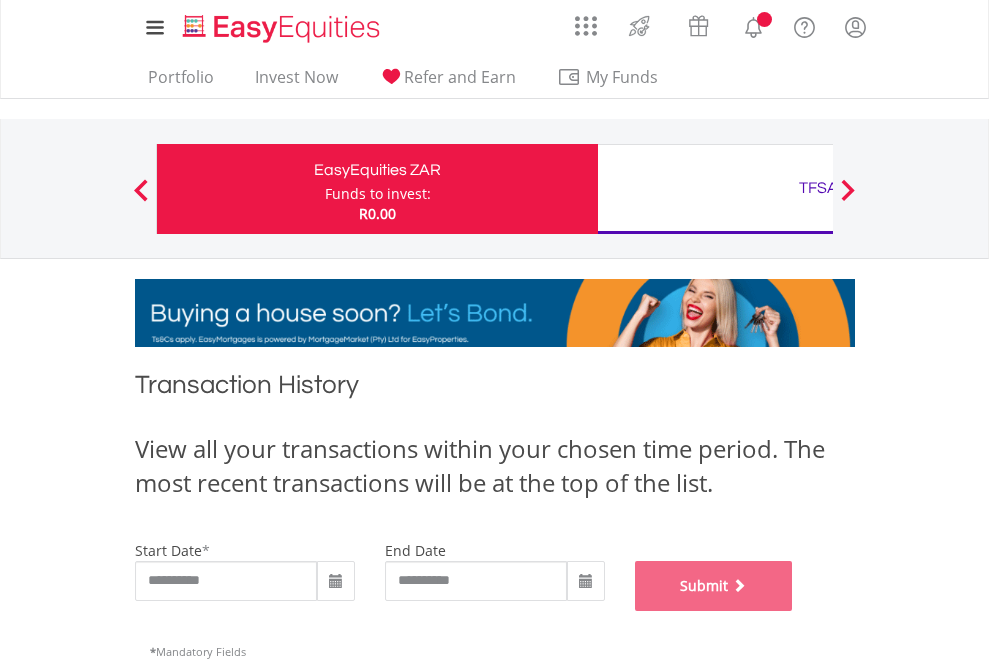scroll, scrollTop: 811, scrollLeft: 0, axis: vertical 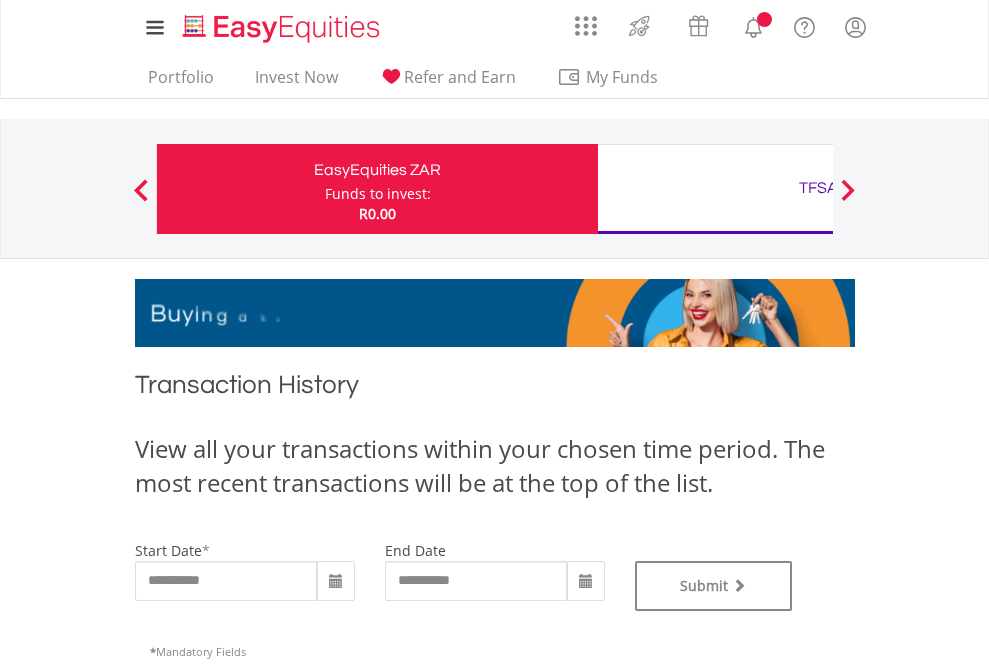 click on "TFSA" at bounding box center [818, 188] 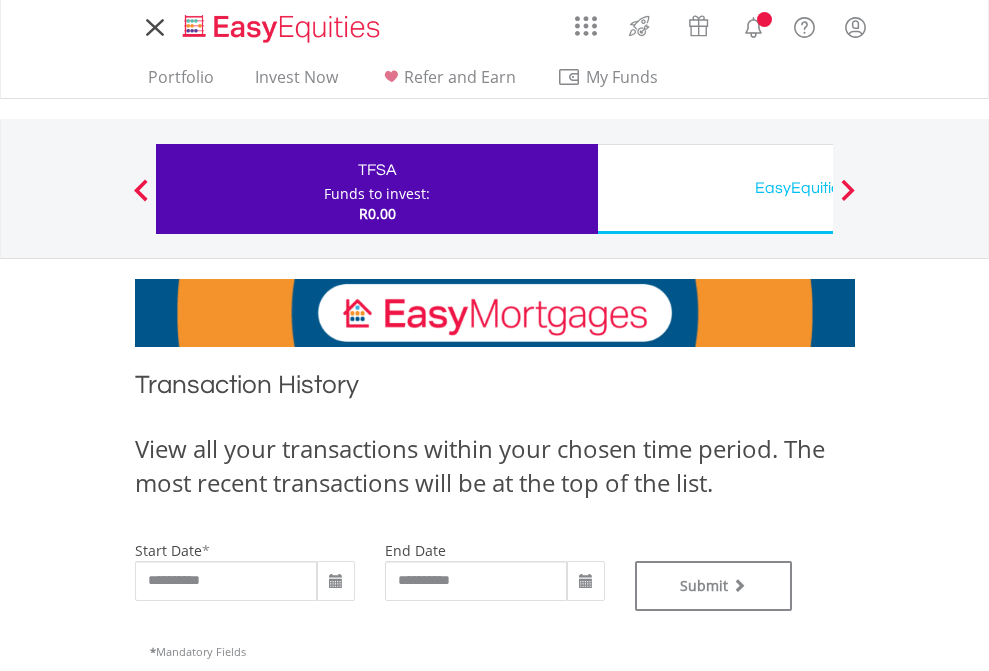 scroll, scrollTop: 0, scrollLeft: 0, axis: both 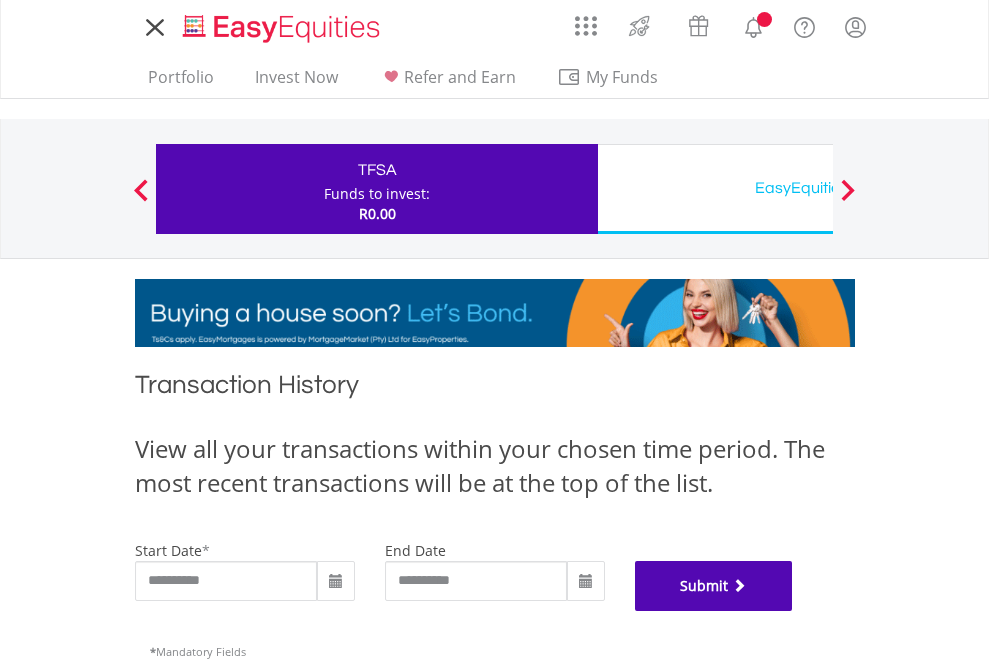 click on "Submit" at bounding box center [714, 586] 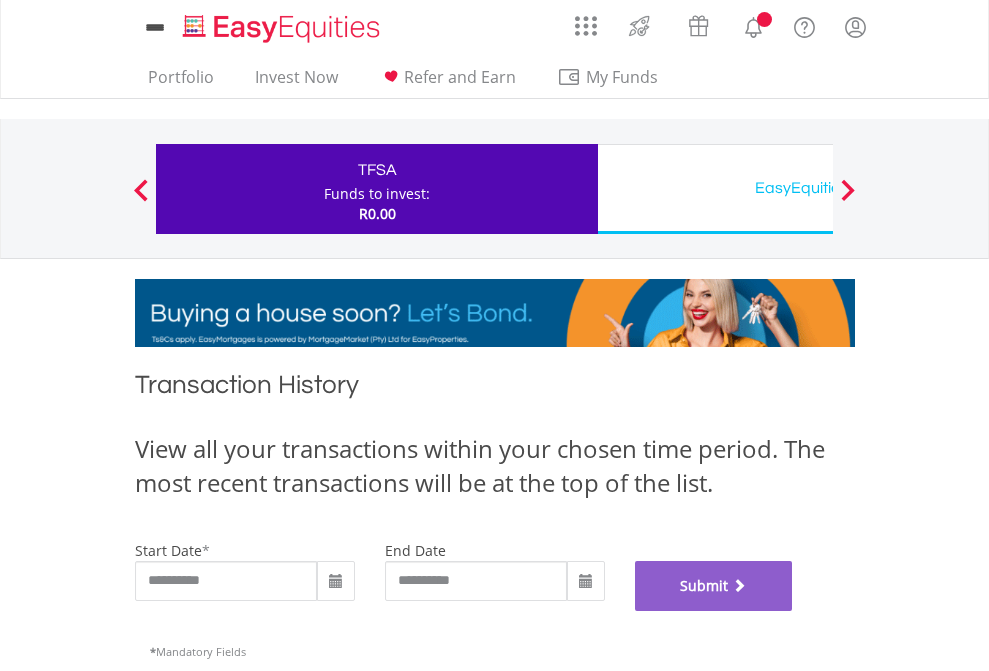 scroll, scrollTop: 811, scrollLeft: 0, axis: vertical 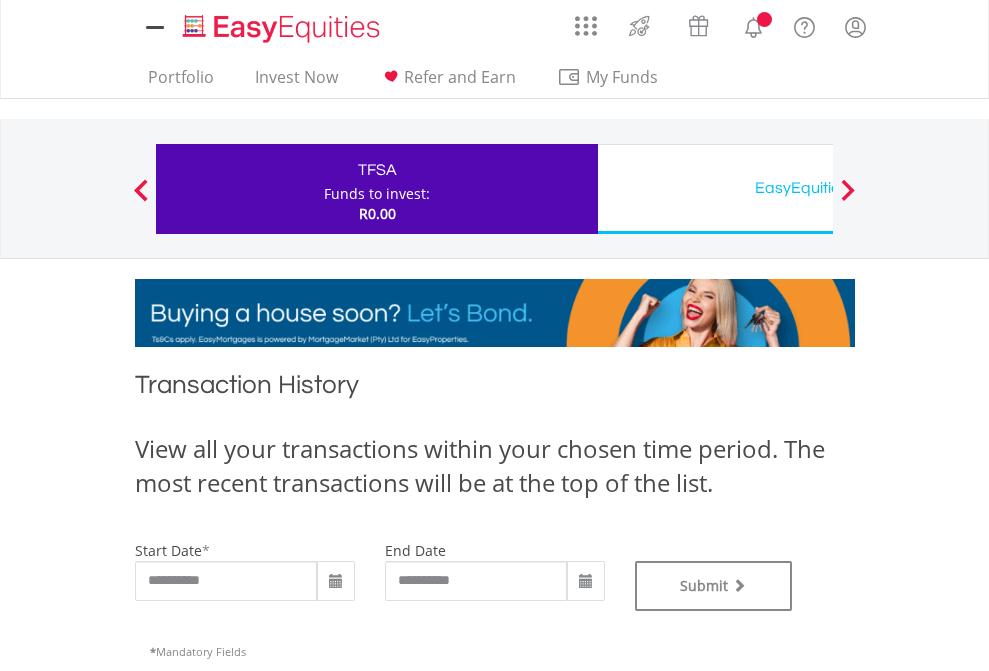 click on "EasyEquities USD" at bounding box center (818, 188) 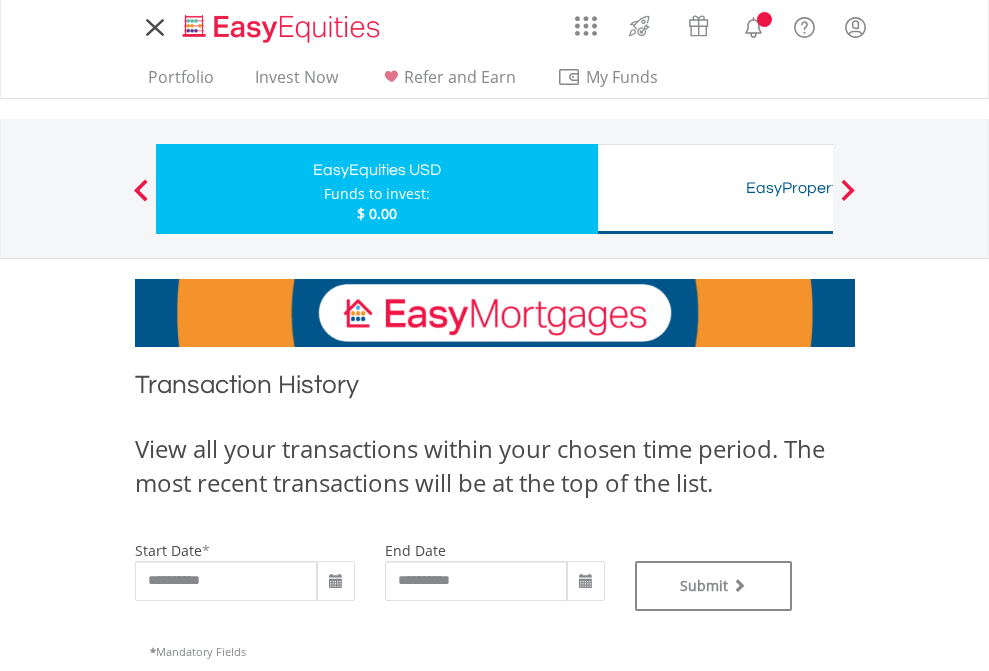 scroll, scrollTop: 0, scrollLeft: 0, axis: both 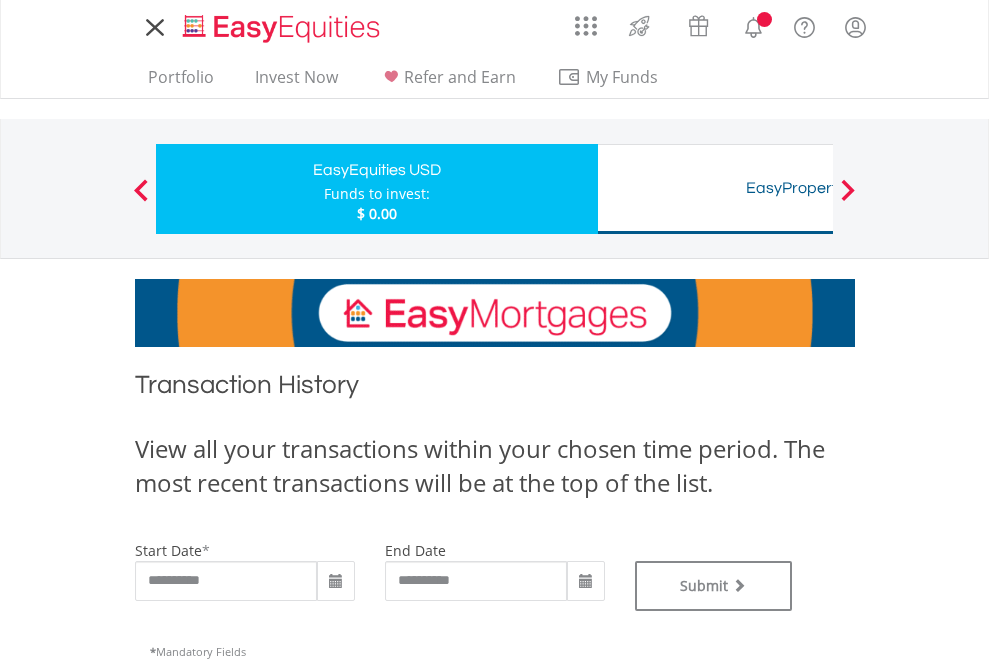 type on "**********" 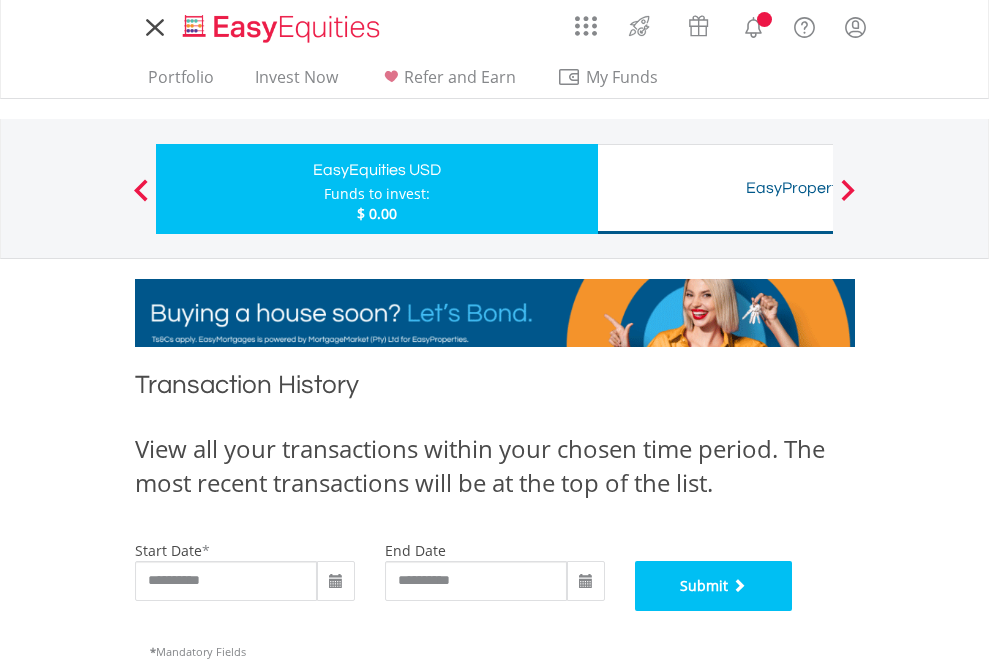 click on "Submit" at bounding box center (714, 586) 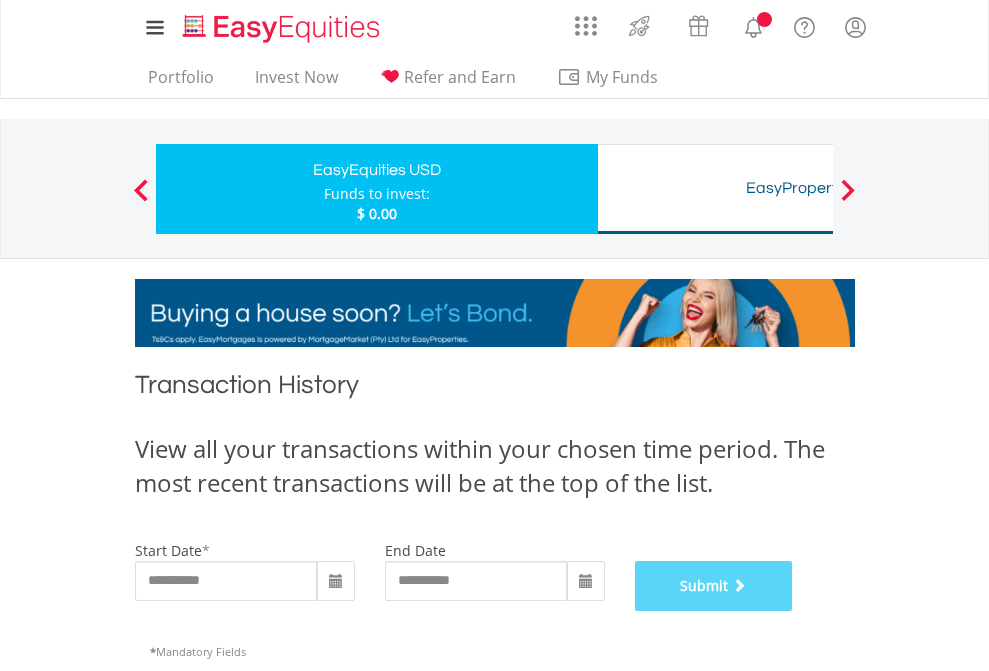 scroll, scrollTop: 811, scrollLeft: 0, axis: vertical 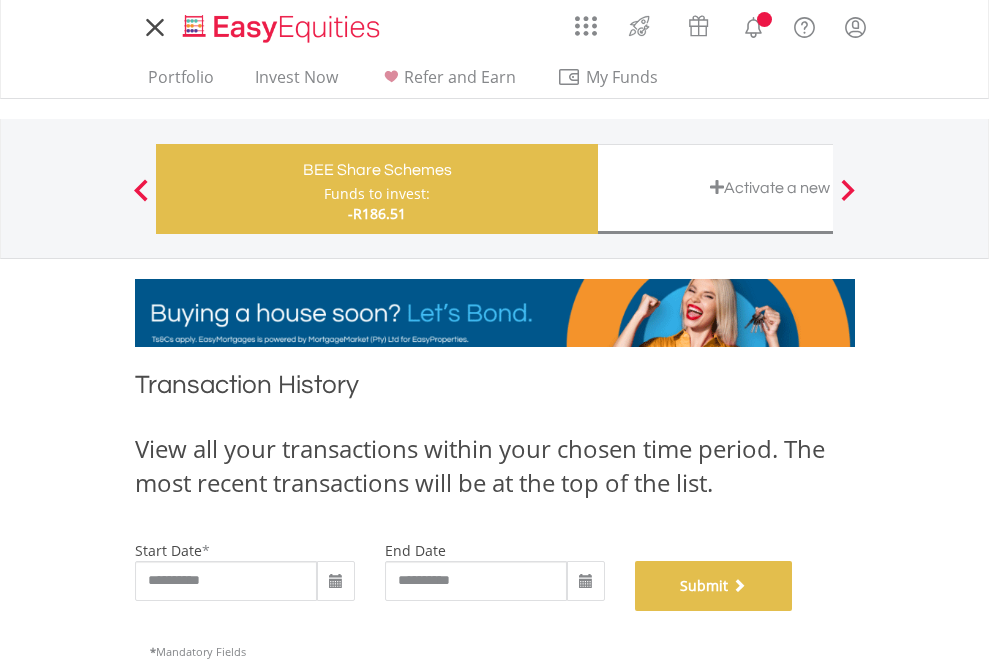 click on "Submit" at bounding box center [714, 586] 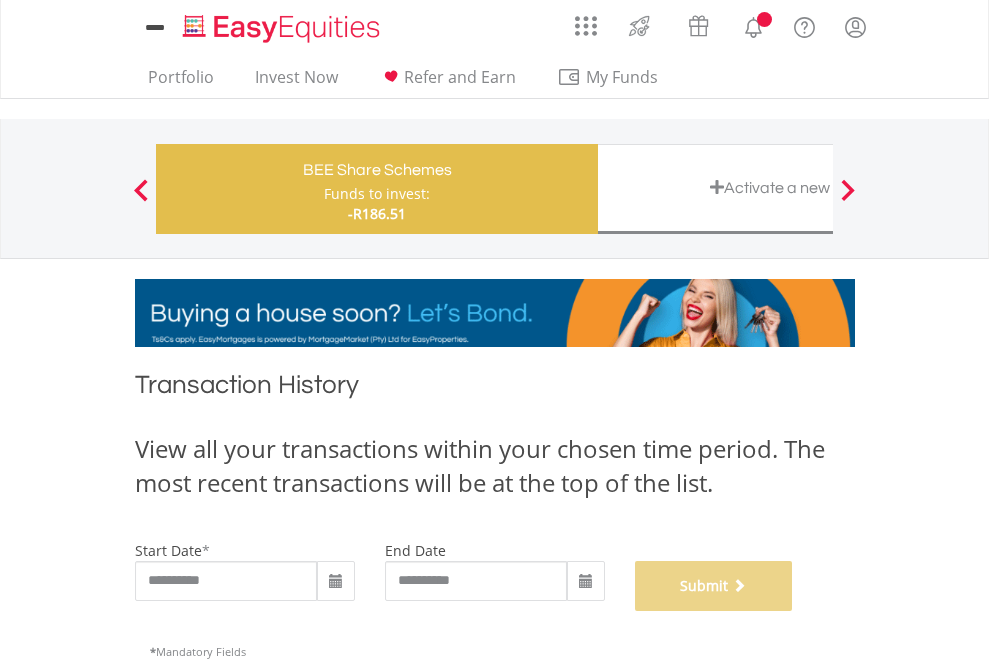 scroll, scrollTop: 811, scrollLeft: 0, axis: vertical 